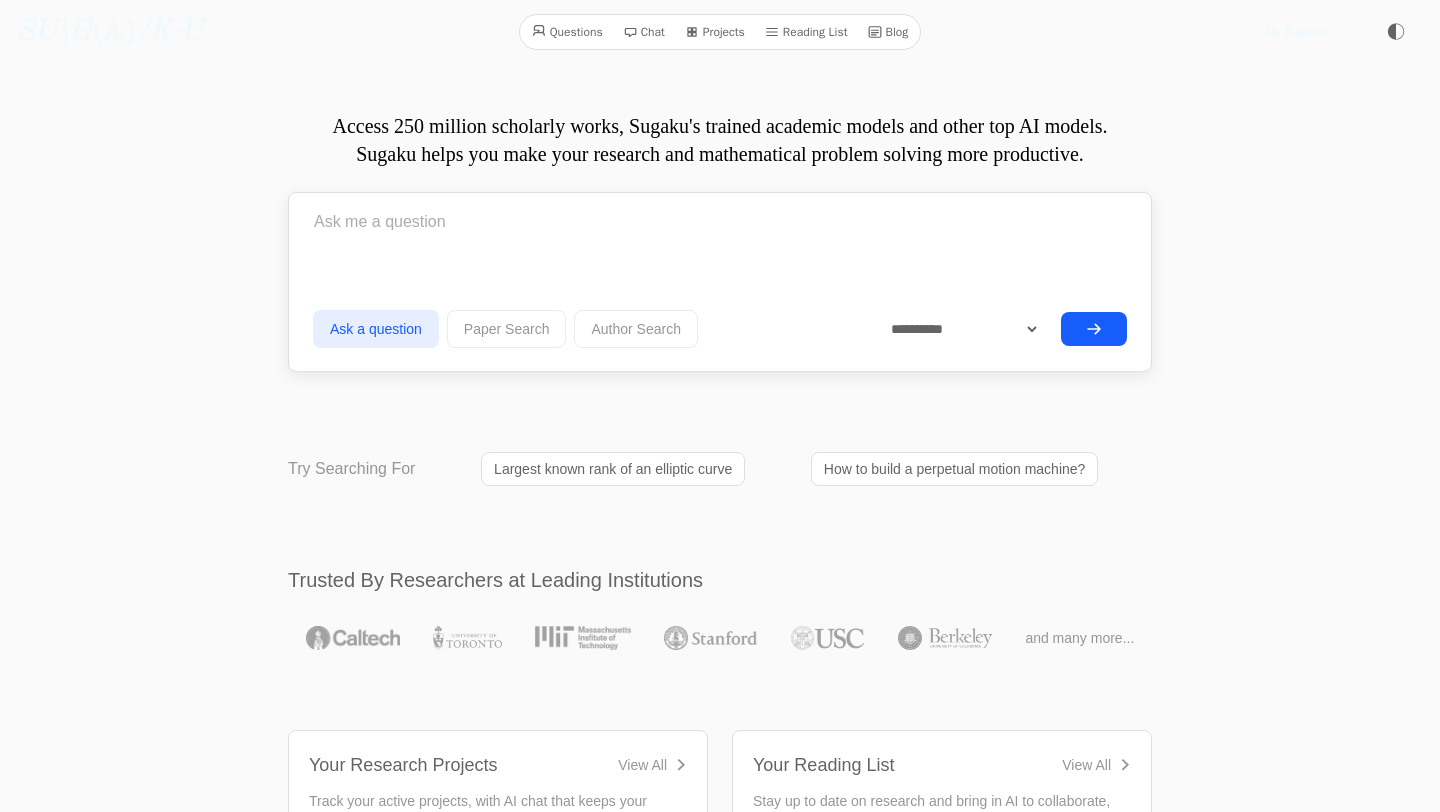 scroll, scrollTop: 0, scrollLeft: 0, axis: both 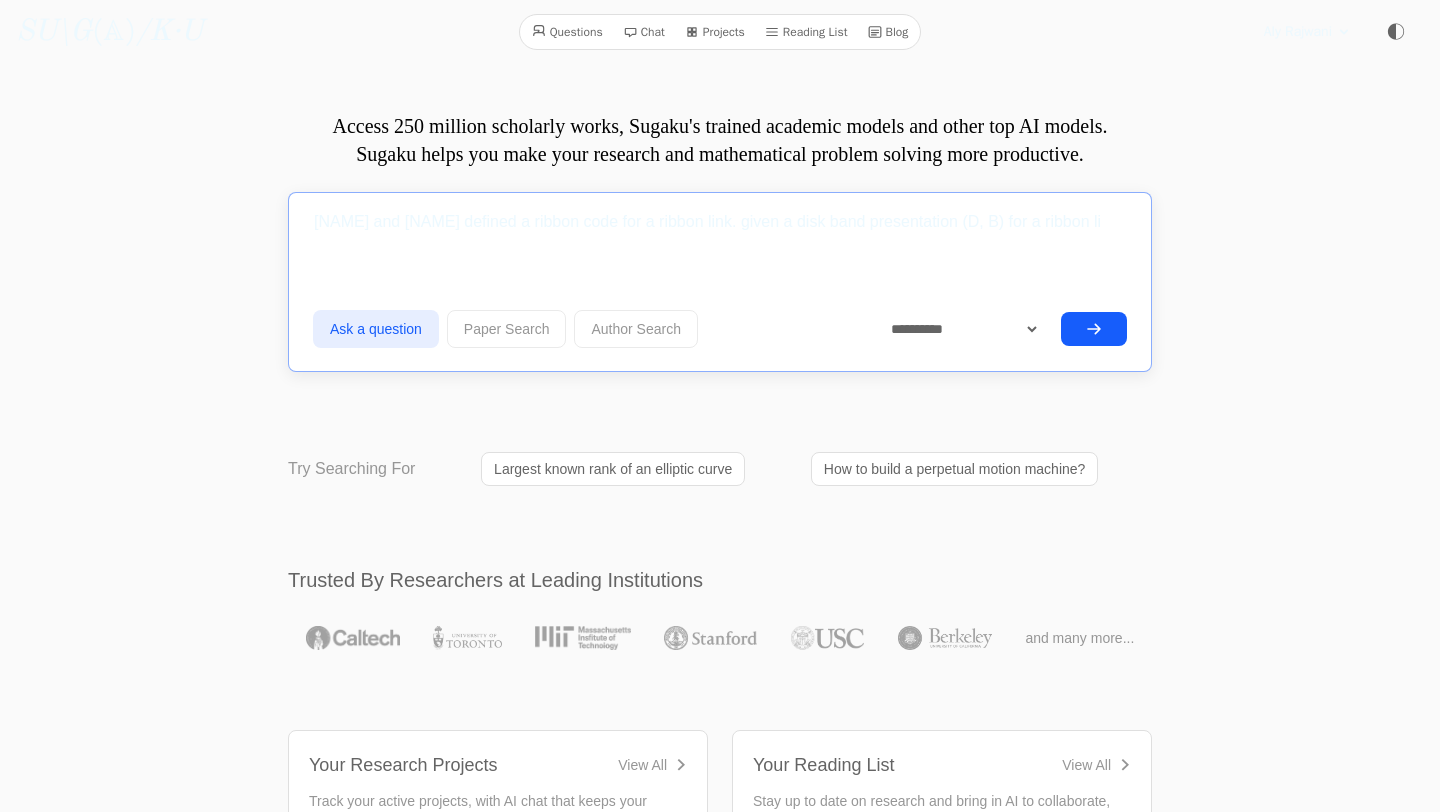 drag, startPoint x: 1092, startPoint y: 221, endPoint x: 254, endPoint y: 192, distance: 838.50165 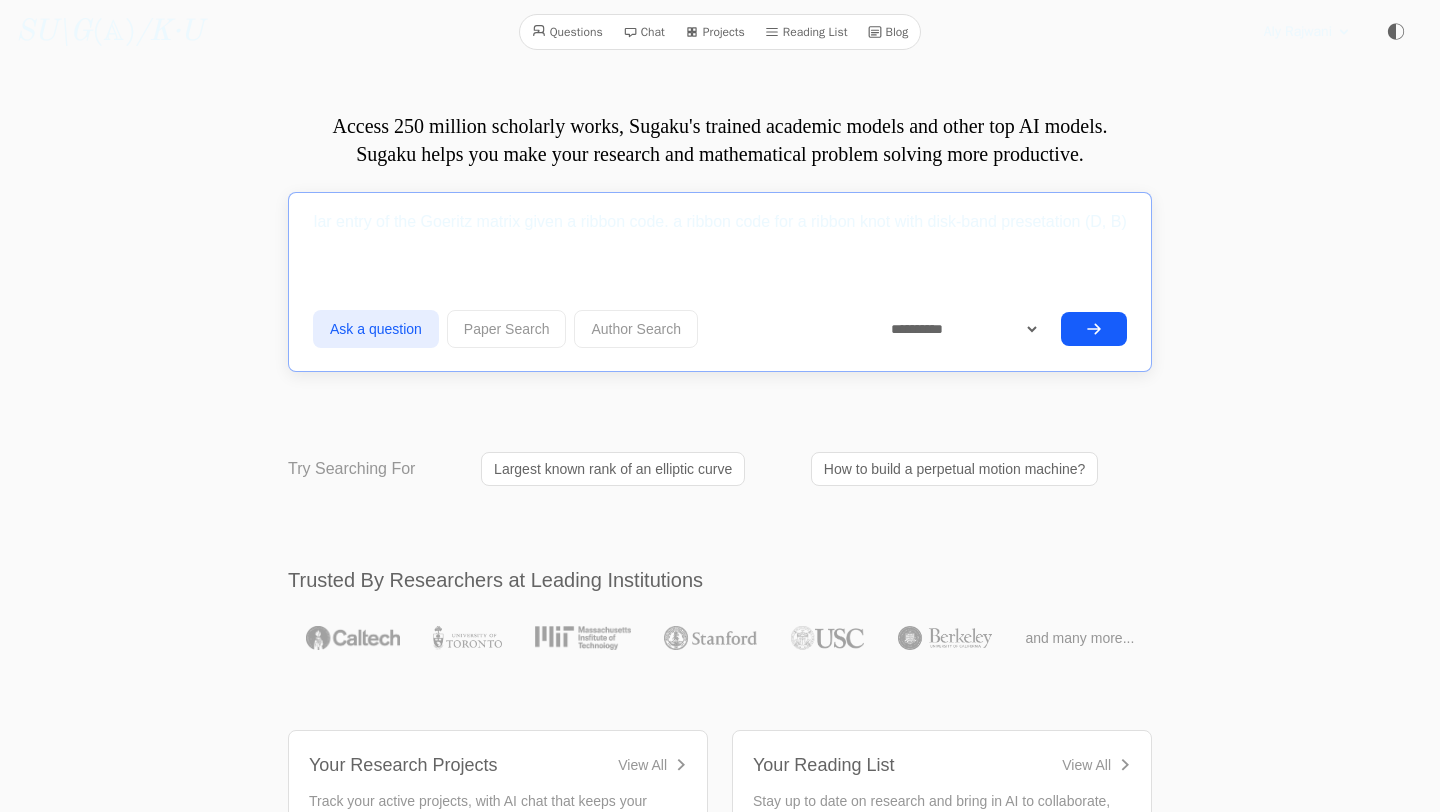 scroll, scrollTop: 0, scrollLeft: 191, axis: horizontal 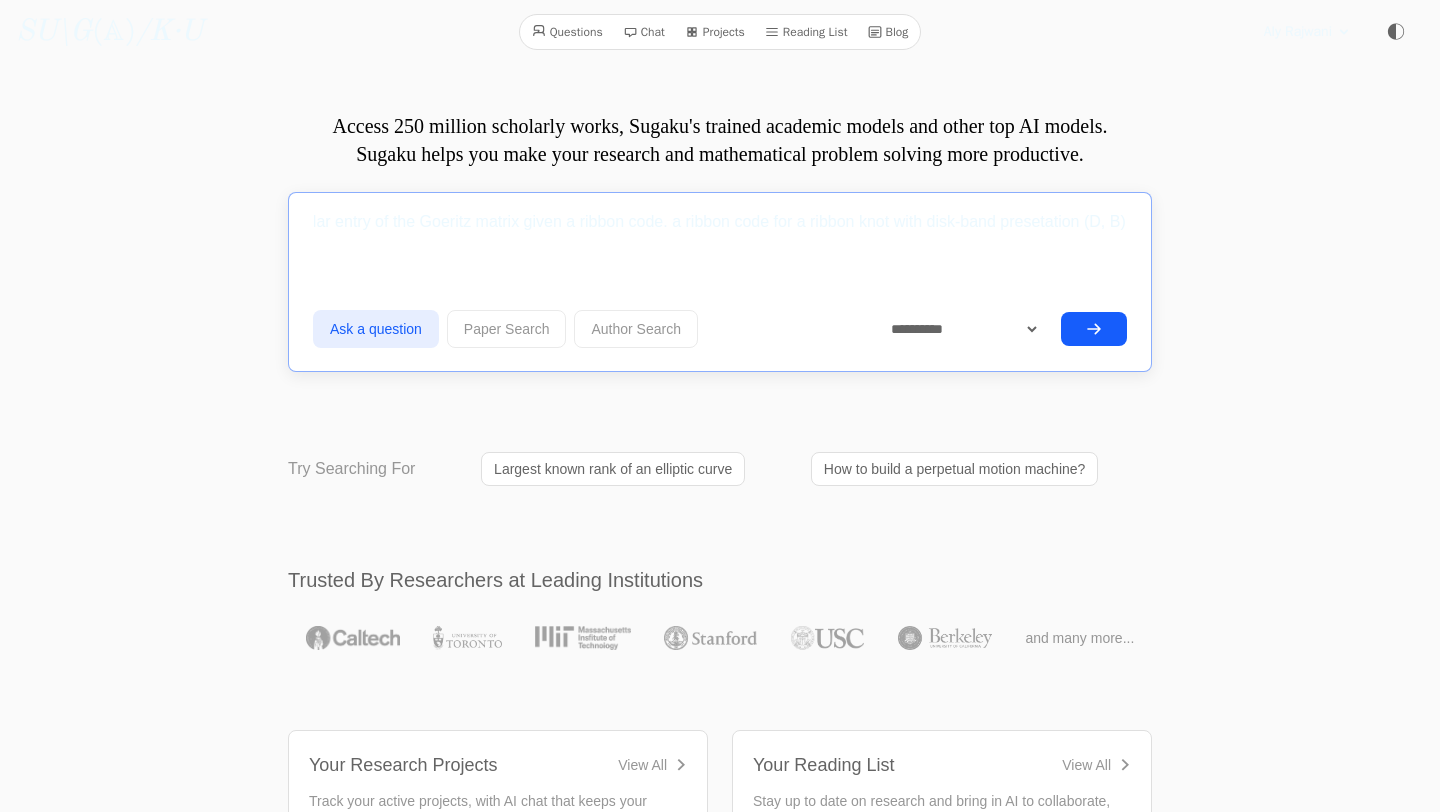 click on "find a formula for a particular entry of the Goeritz matrix given a ribbon code. a ribbon code for a ribbon knot with disk-band presetation (D, B)" at bounding box center [720, 222] 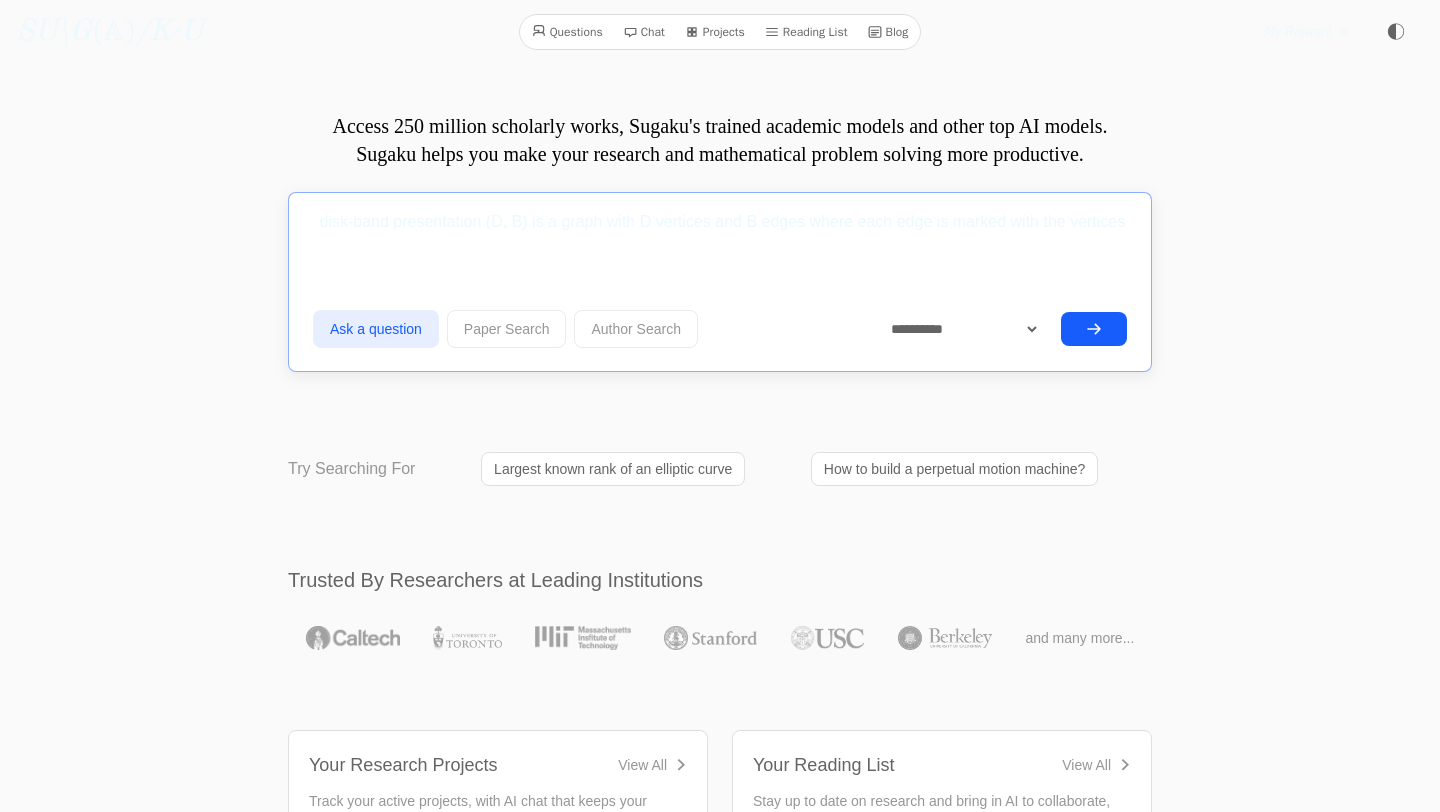 scroll, scrollTop: 0, scrollLeft: 935, axis: horizontal 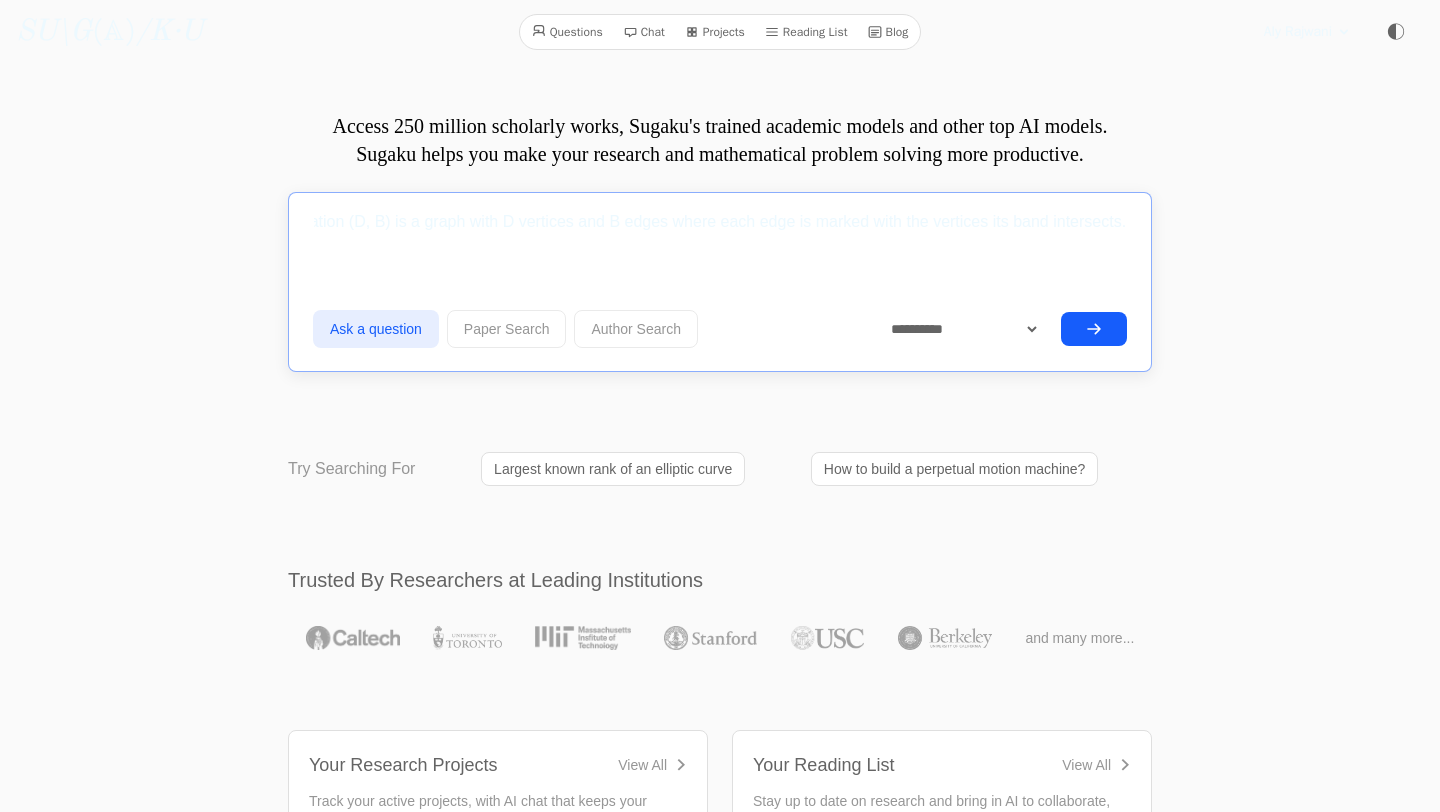 type on "find a formula for a particular entry of the Goeritz matrix given a ribbon code. a ribbon code for a ribbon knot with disk-band presentation (D, B) is a graph with D vertices and B edges where each edge is marked with the vertices its band intersects." 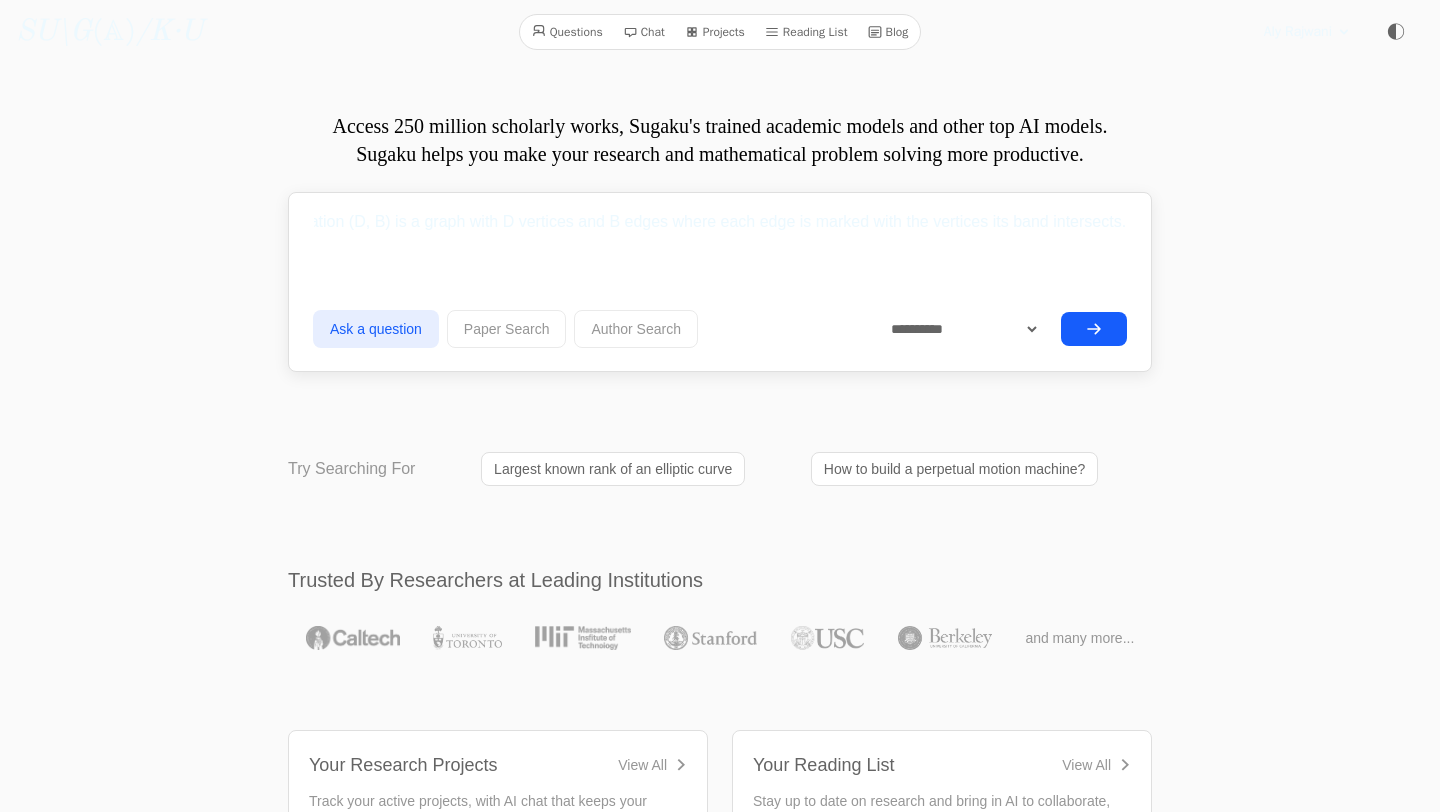 click 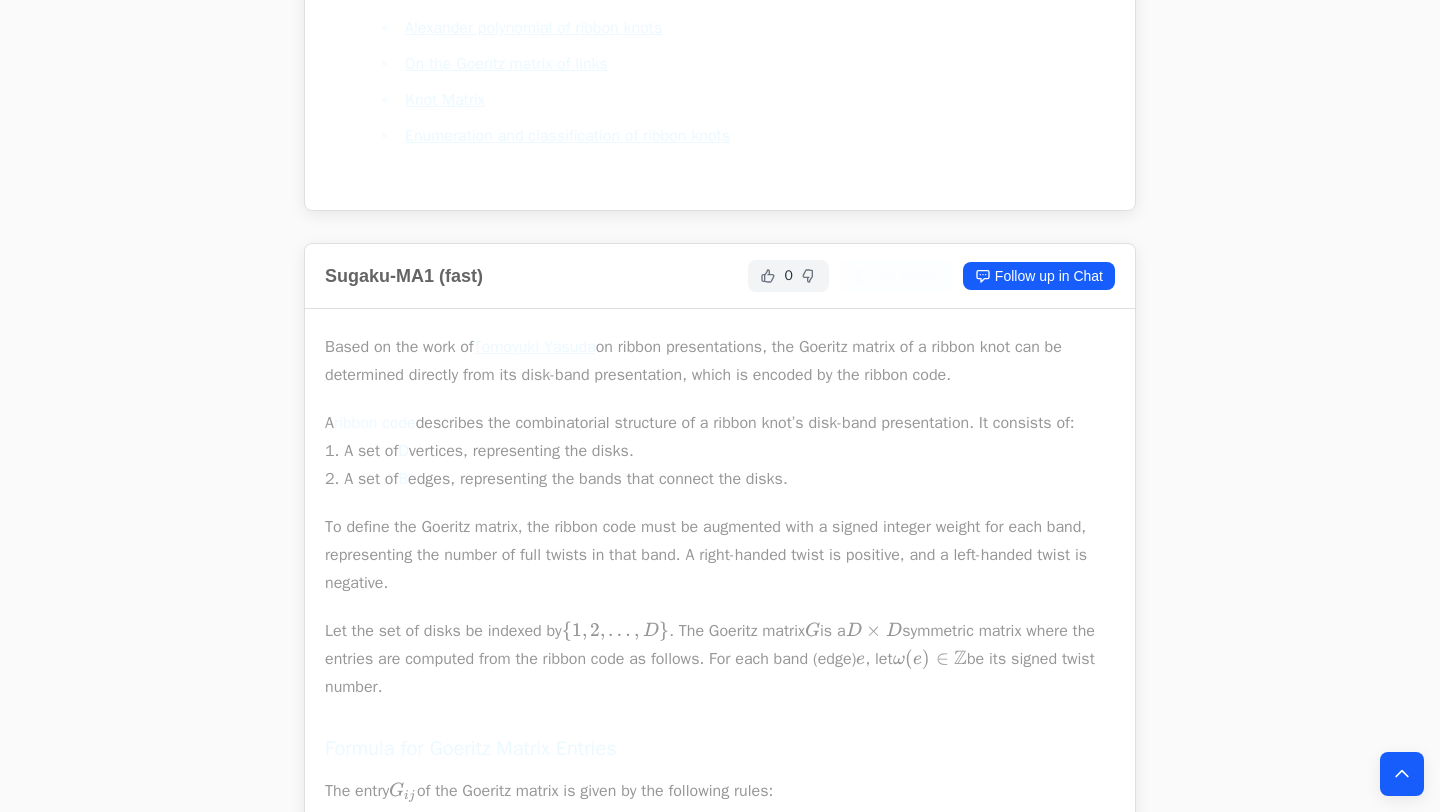 scroll, scrollTop: 1397, scrollLeft: 0, axis: vertical 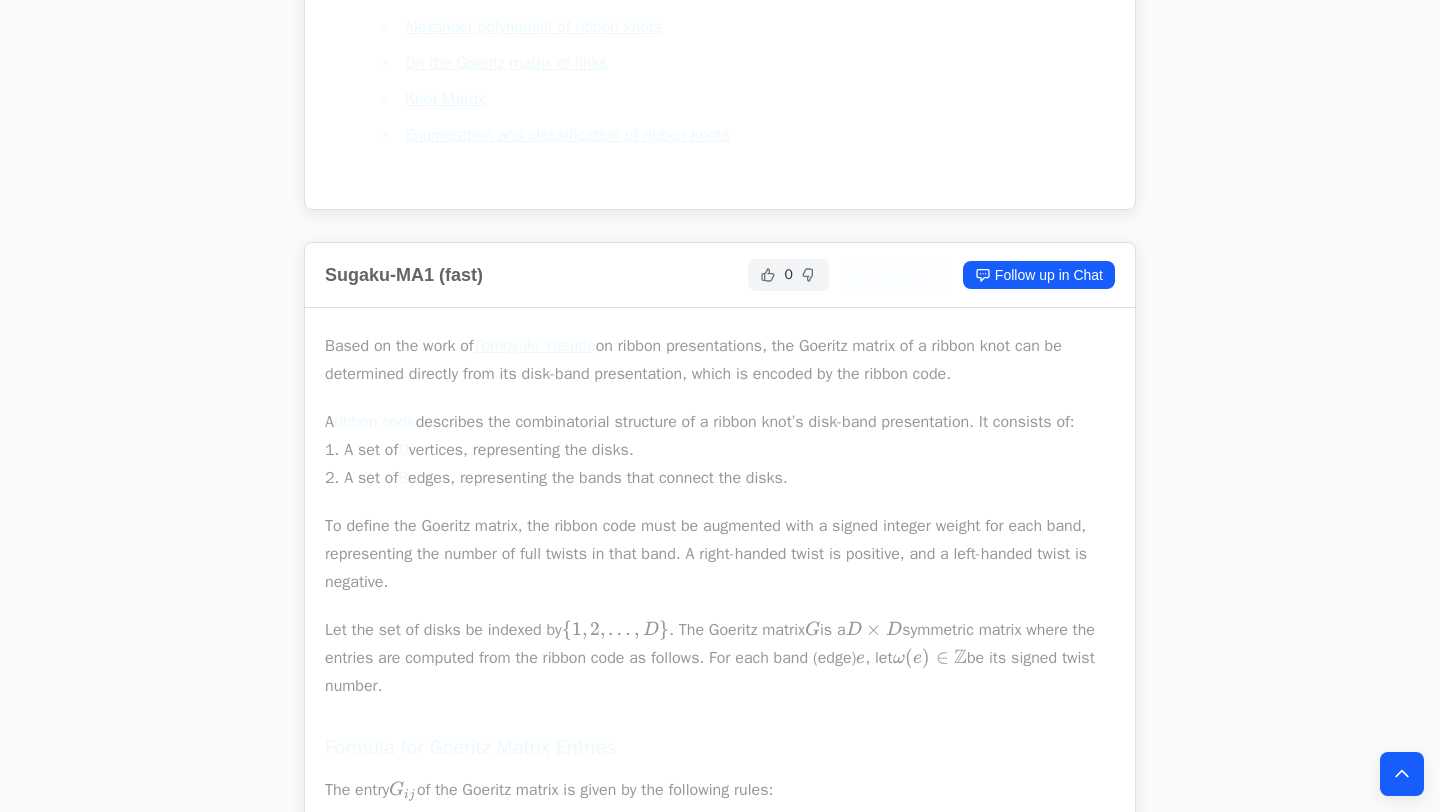 click on "Based on the work of  Tomoyuki Yasuda  on ribbon presentations, the Goeritz matrix of a ribbon knot can be determined directly from its disk-band presentation, which is encoded by the ribbon code." at bounding box center (720, 360) 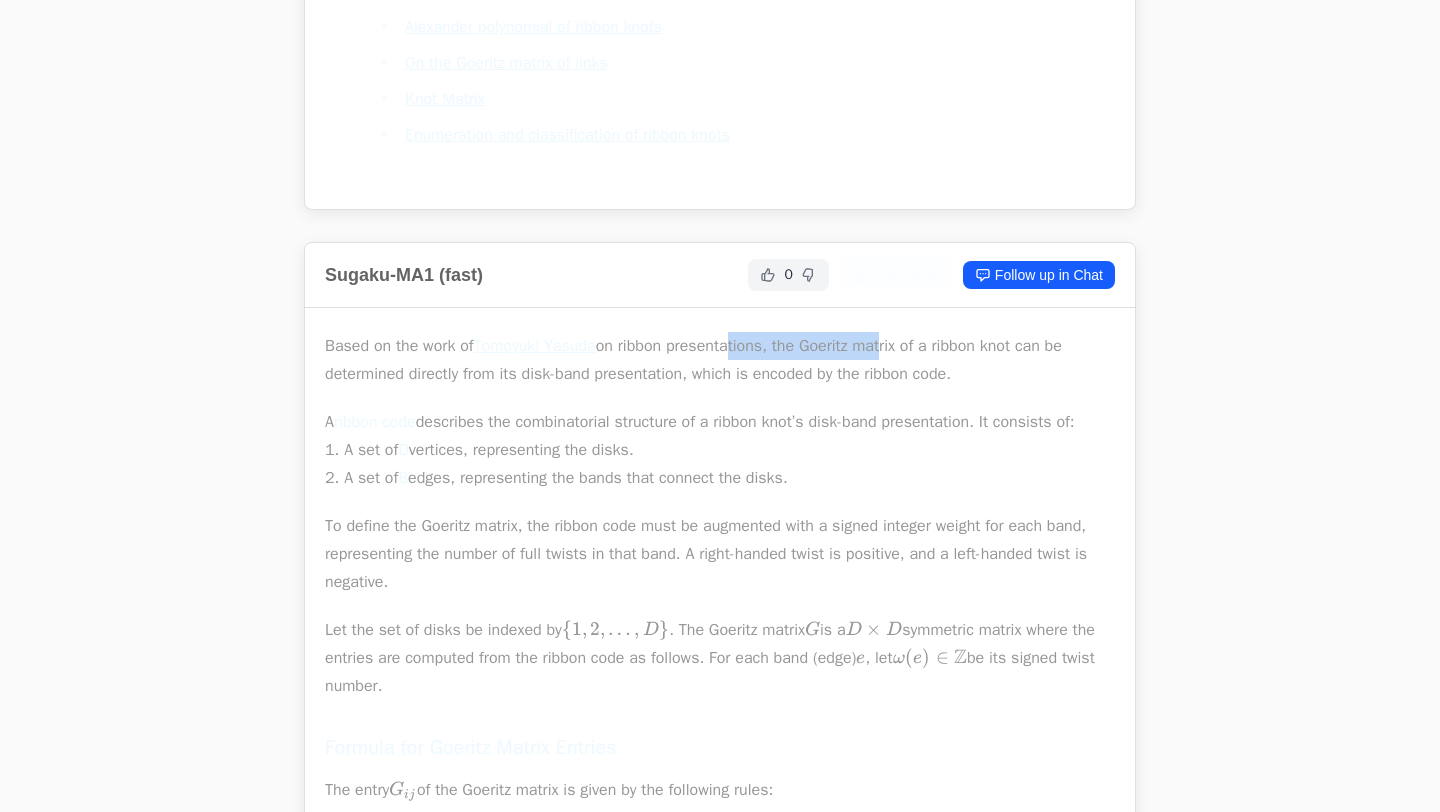 click on "Based on the work of  Tomoyuki Yasuda  on ribbon presentations, the Goeritz matrix of a ribbon knot can be determined directly from its disk-band presentation, which is encoded by the ribbon code." at bounding box center [720, 360] 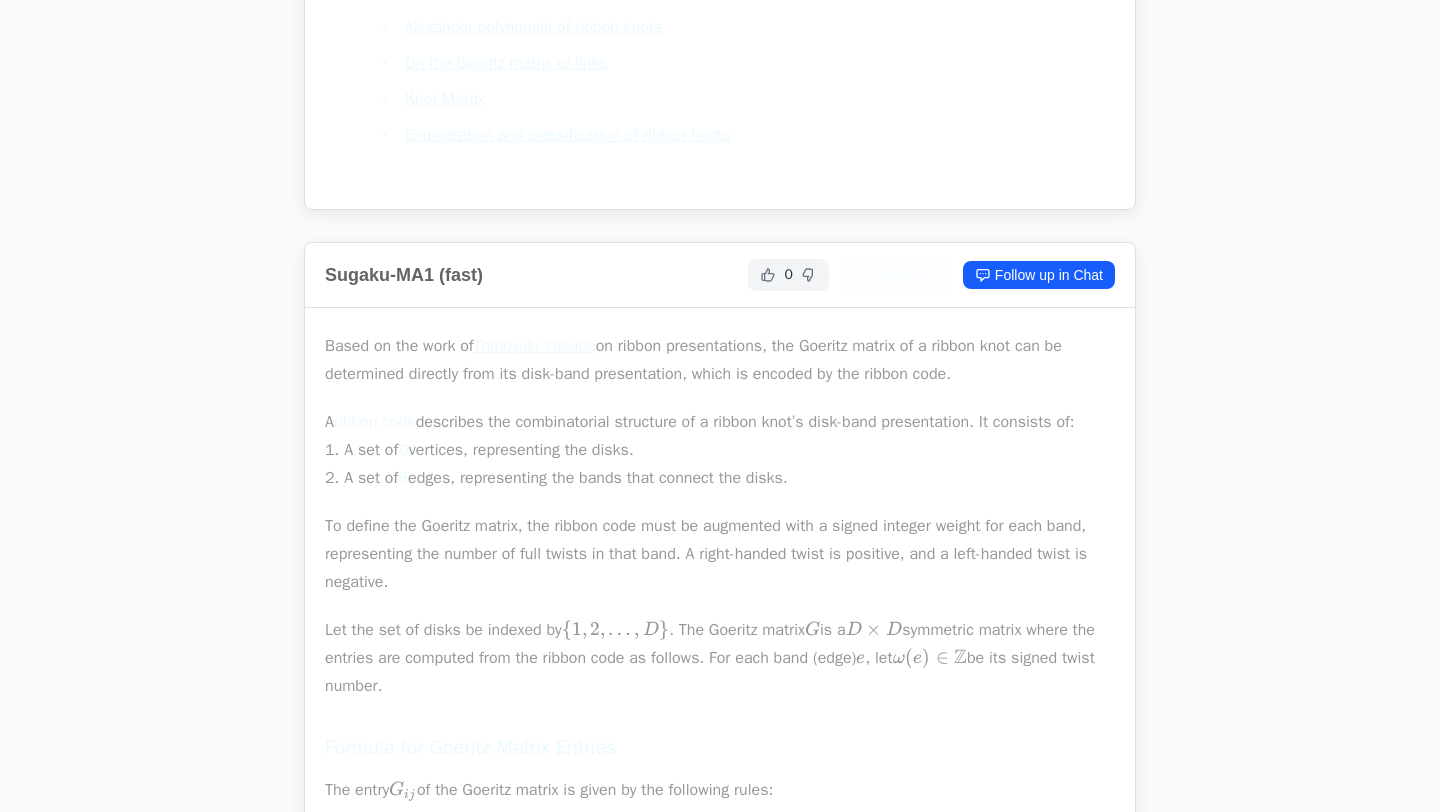 drag, startPoint x: 652, startPoint y: 351, endPoint x: 977, endPoint y: 382, distance: 326.47513 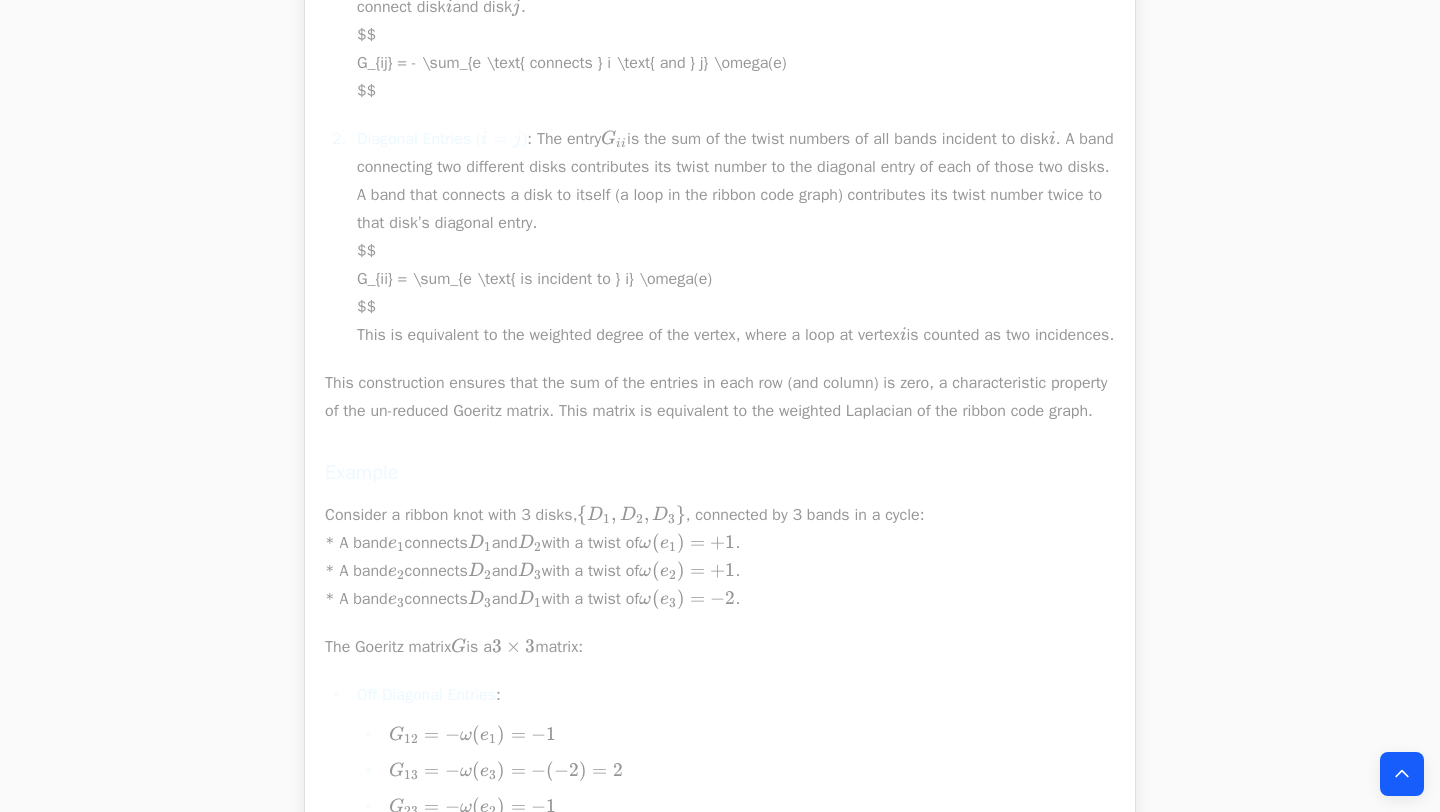 scroll, scrollTop: 2437, scrollLeft: 0, axis: vertical 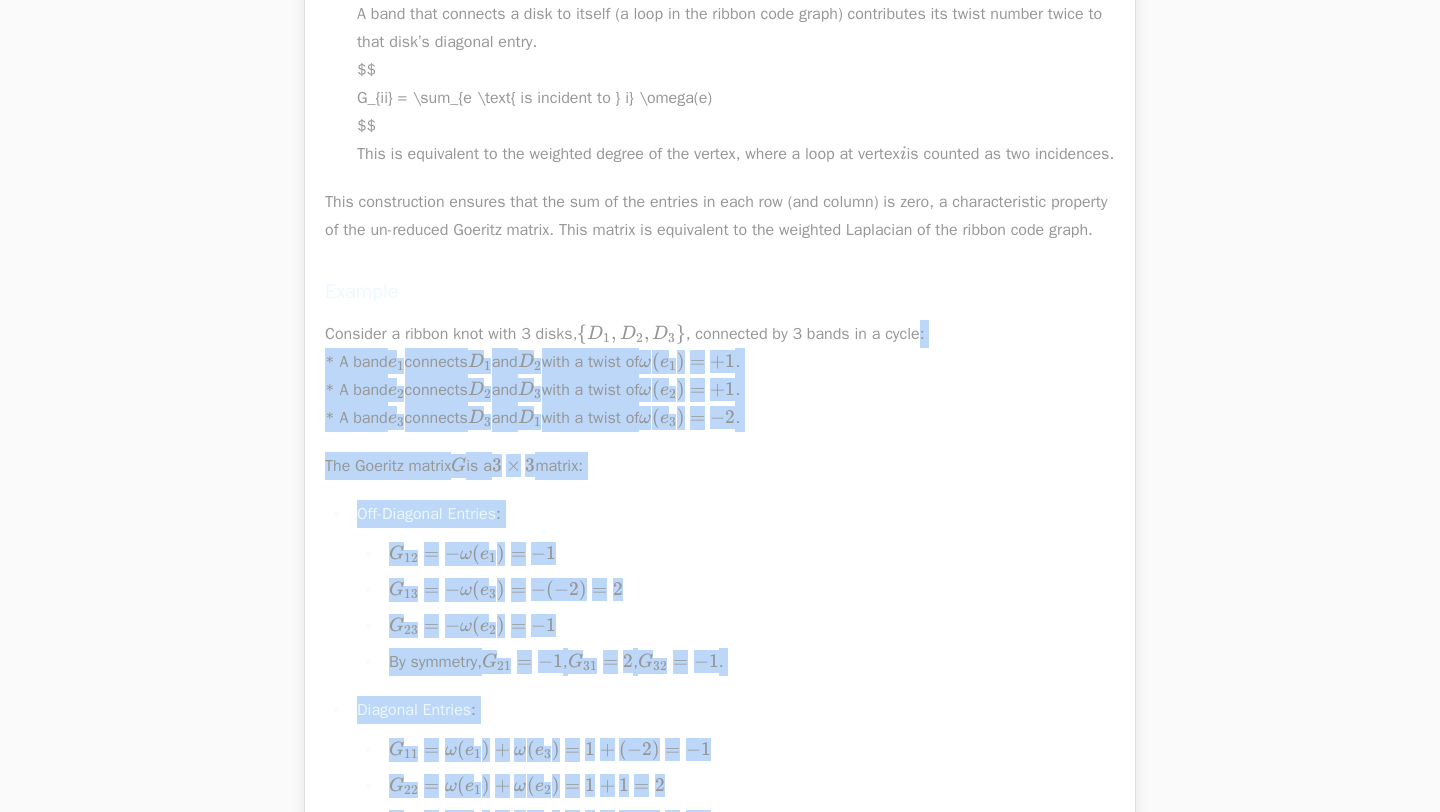 click on "Consider a ribbon knot with 3 disks,  { D 1 , D 2 , D 3 } \{D_1, D_2, D_3\} { D 1 ​ , D 2 ​ , D 3 ​ } , connected by 3 bands in a cycle:
*   A band  e 1 e_1 e 1 ​  connects  D 1 D_1 D 1 ​  and  D 2 D_2 D 2 ​  with a twist of  ω ( e 1 ) = + 1 \omega(e_1) = +1 ω ( e 1 ​ ) = + 1 .
*   A band  e 2 e_2 e 2 ​  connects  D 2 D_2 D 2 ​  and  D 3 D_3 D 3 ​  with a twist of  ω ( e 2 ) = + 1 \omega(e_2) = +1 ω ( e 2 ​ ) = + 1 .
*   A band  e 3 e_3 e 3 ​  connects  D 3 D_3 D 3 ​  and  D 1 D_1 D 1 ​  with a twist of  ω ( e 3 ) = − 2 \omega(e_3) = -2 ω ( e 3 ​ ) = − 2 ." at bounding box center (720, 376) 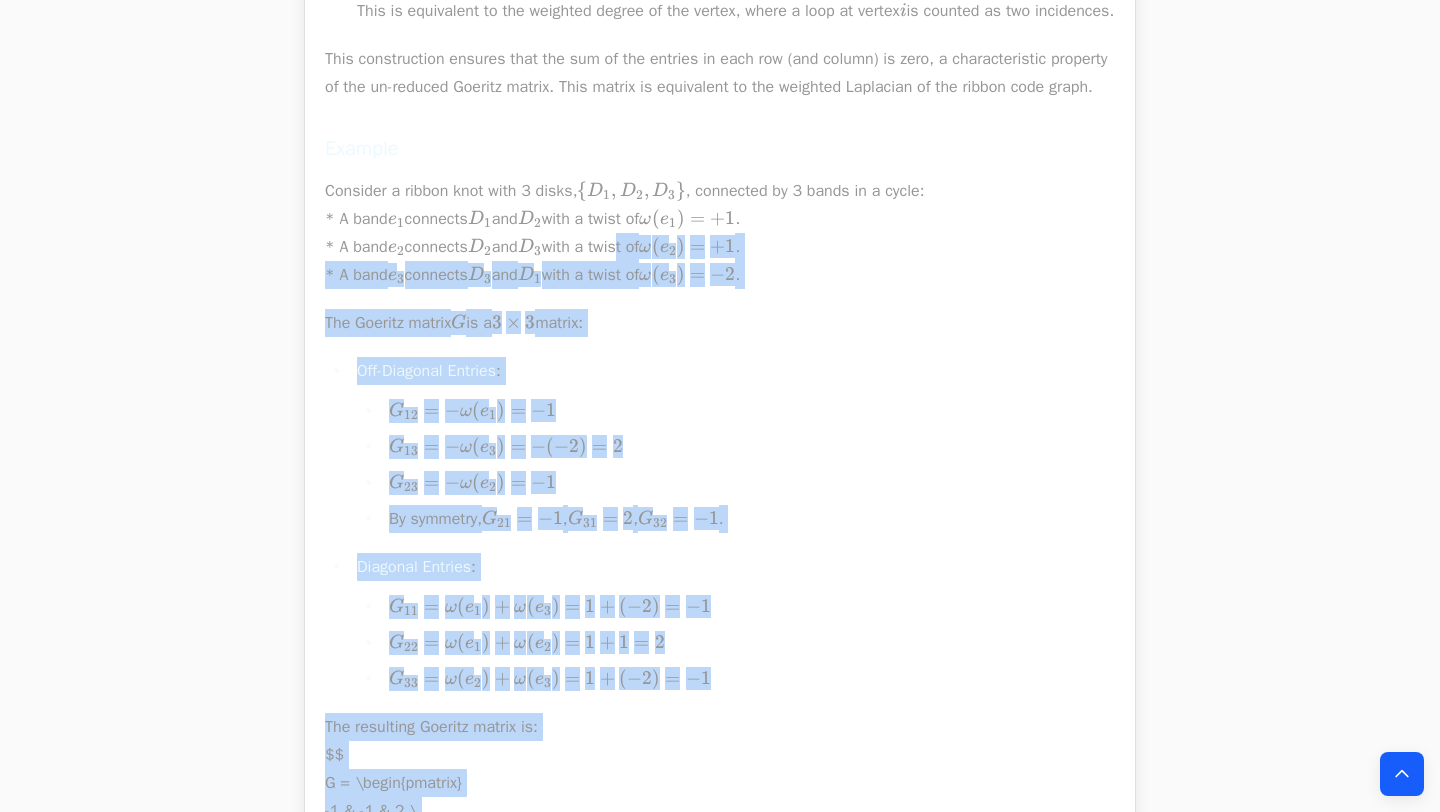 scroll, scrollTop: 2692, scrollLeft: 0, axis: vertical 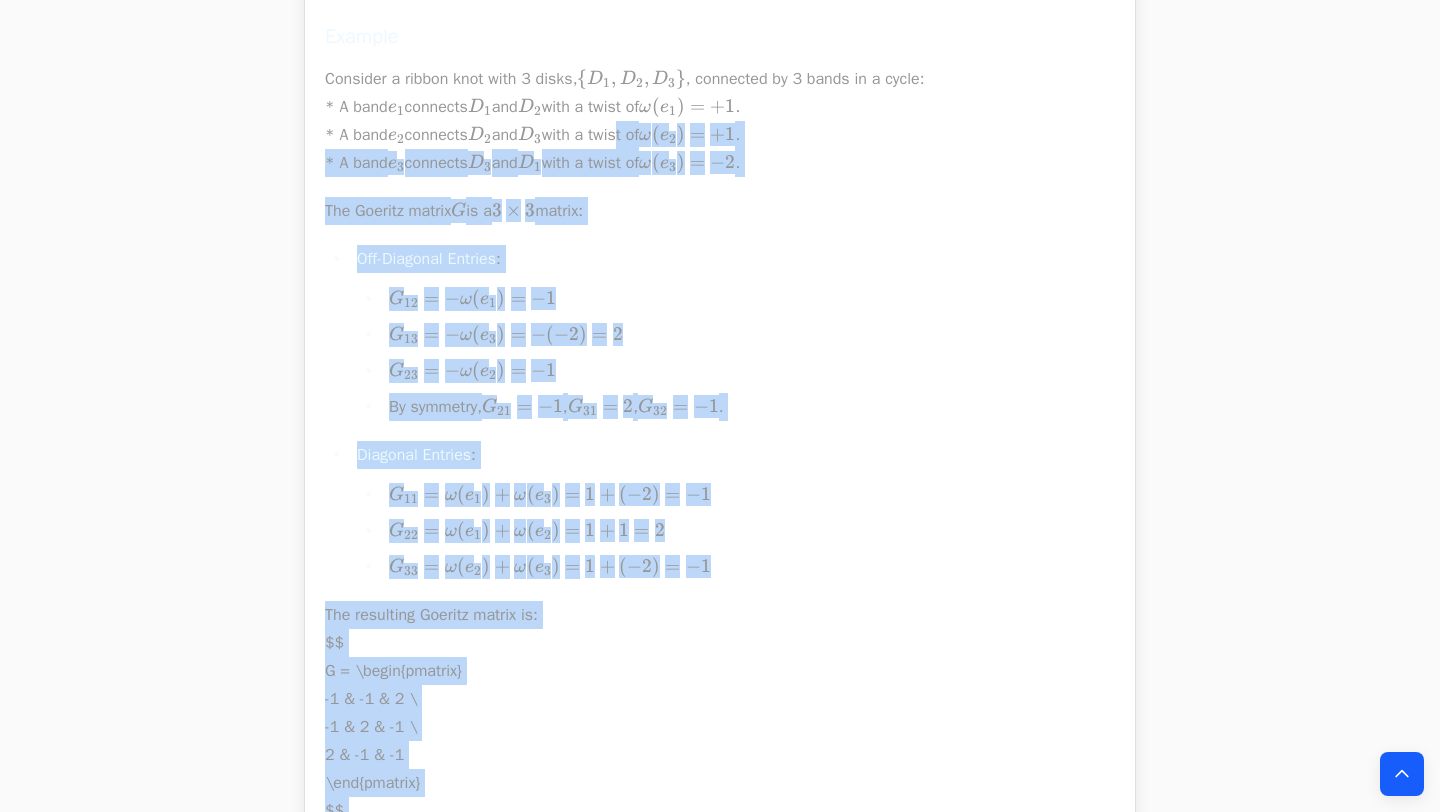 click on "G 12 = − ω ( e 1 ) = − 1 G_{12} = -\omega(e_1) = -1 G 12 ​ = − ω ( e 1 ​ ) = − 1
G 13 = − ω ( e 3 ) = − ( − 2 ) = 2 G_{13} = -\omega(e_3) = -(-2) = 2 G 13 ​ = − ω ( e 3 ​ ) = − ( − 2 ) = 2
G 23 = − ω ( e 2 ) = − 1 G_{23} = -\omega(e_2) = -1 G 23 ​ = − ω ( e 2 ​ ) = − 1
By symmetry,  G 21 = − 1 G_{21} = -1 G 21 ​ = − 1 ,  G 31 = 2 G_{31} = 2 G 31 ​ = 2 ,  G 32 = − 1 G_{32} = -1 G 32 ​ = − 1 ." at bounding box center (736, 353) 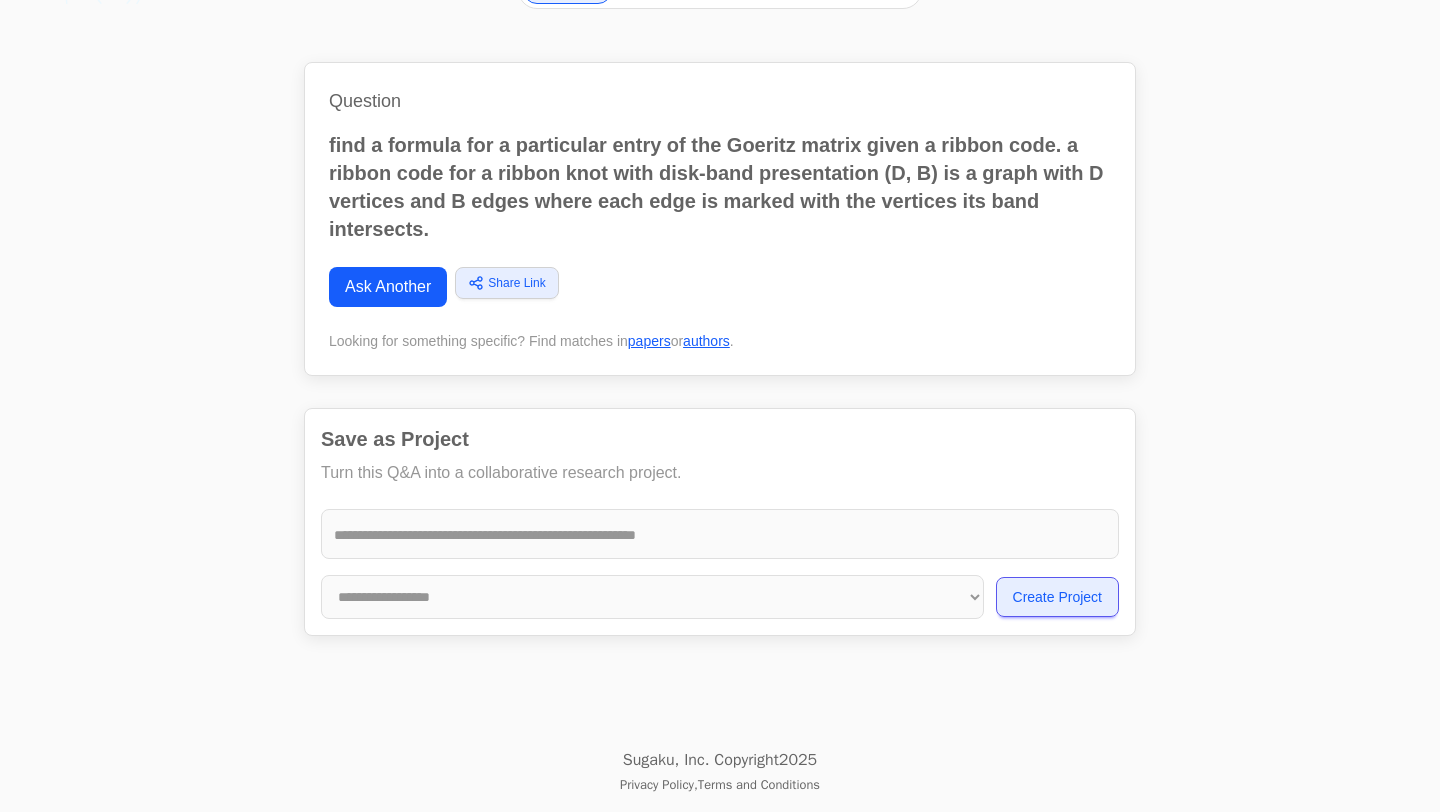 scroll, scrollTop: 891, scrollLeft: 0, axis: vertical 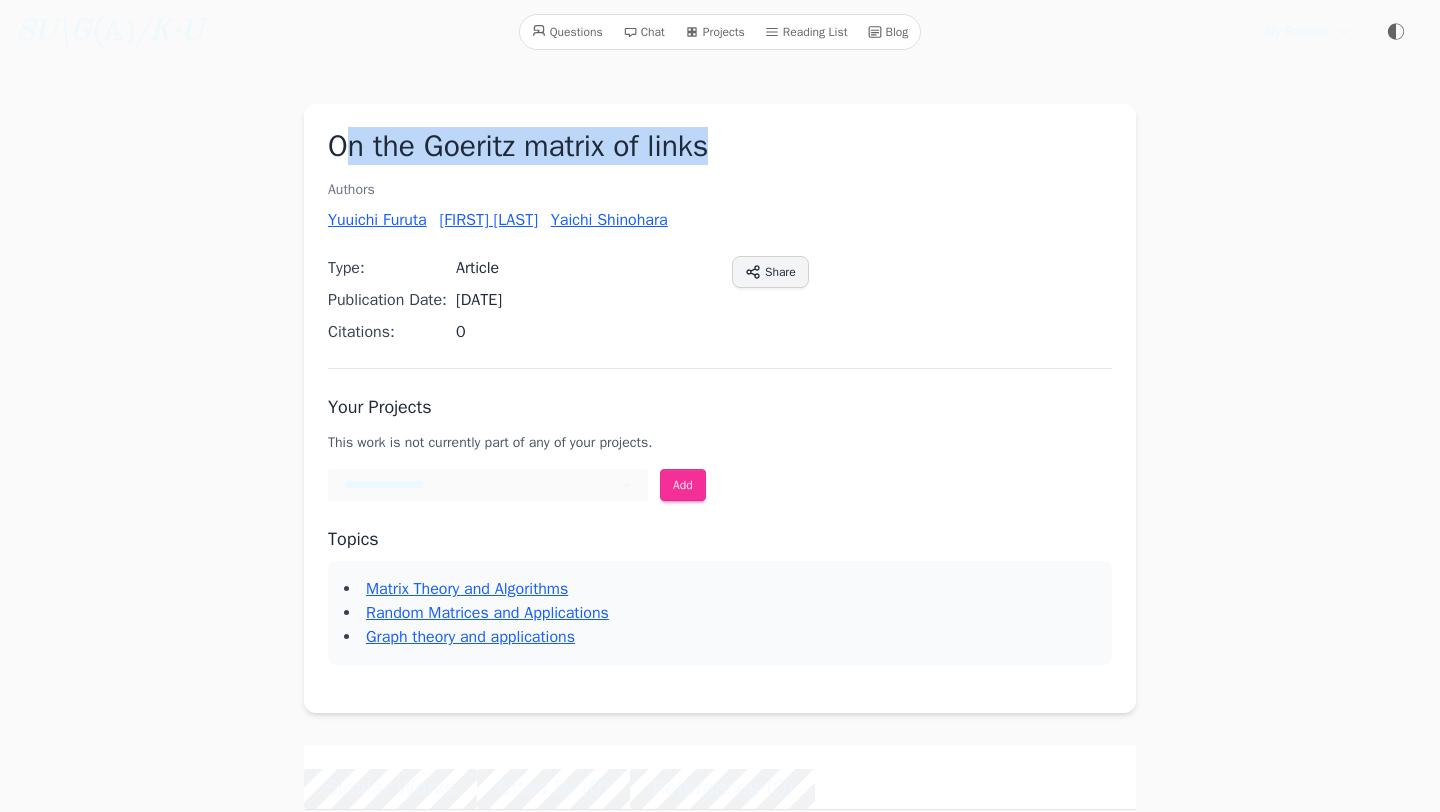 drag, startPoint x: 751, startPoint y: 132, endPoint x: 338, endPoint y: 136, distance: 413.01938 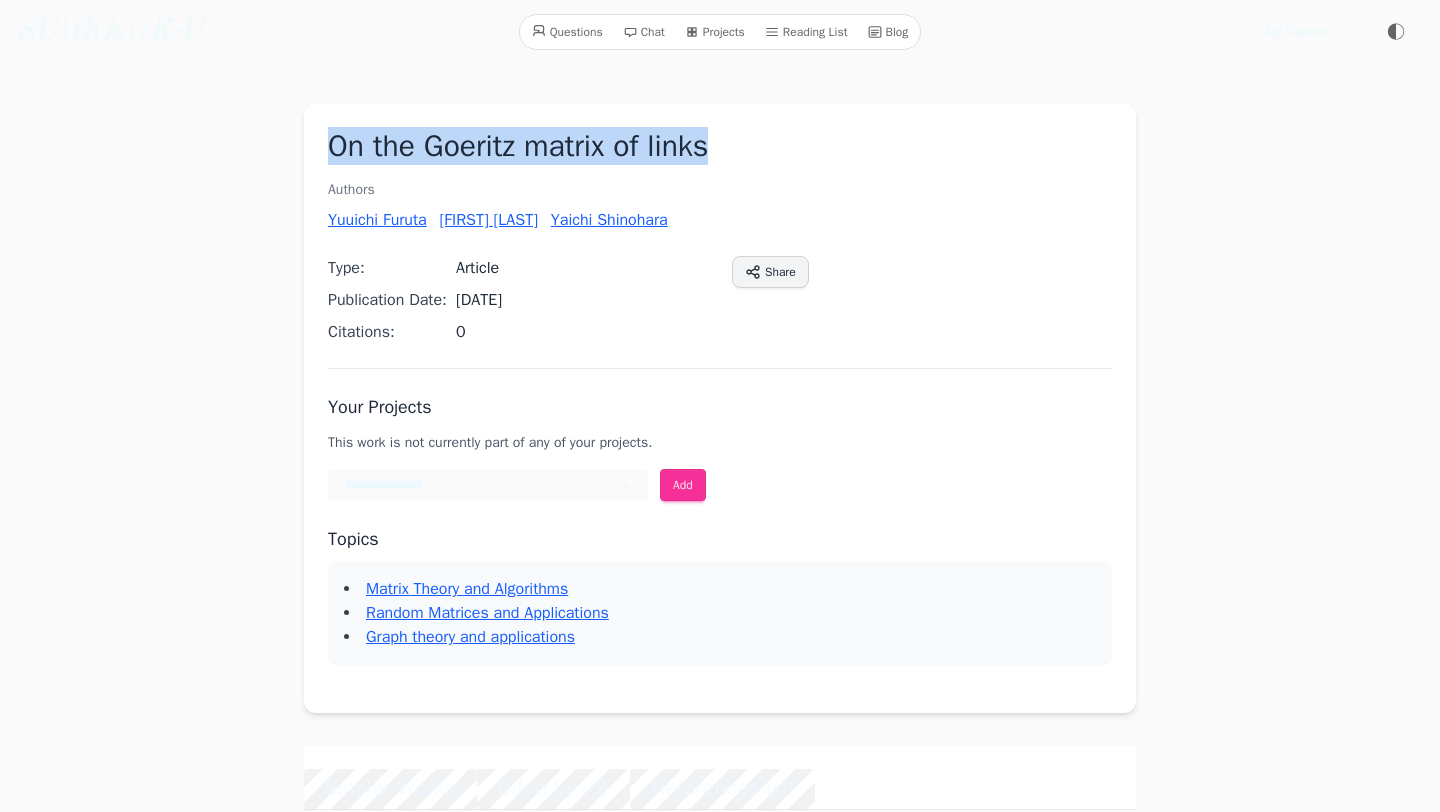 copy on "On the Goeritz matrix of links" 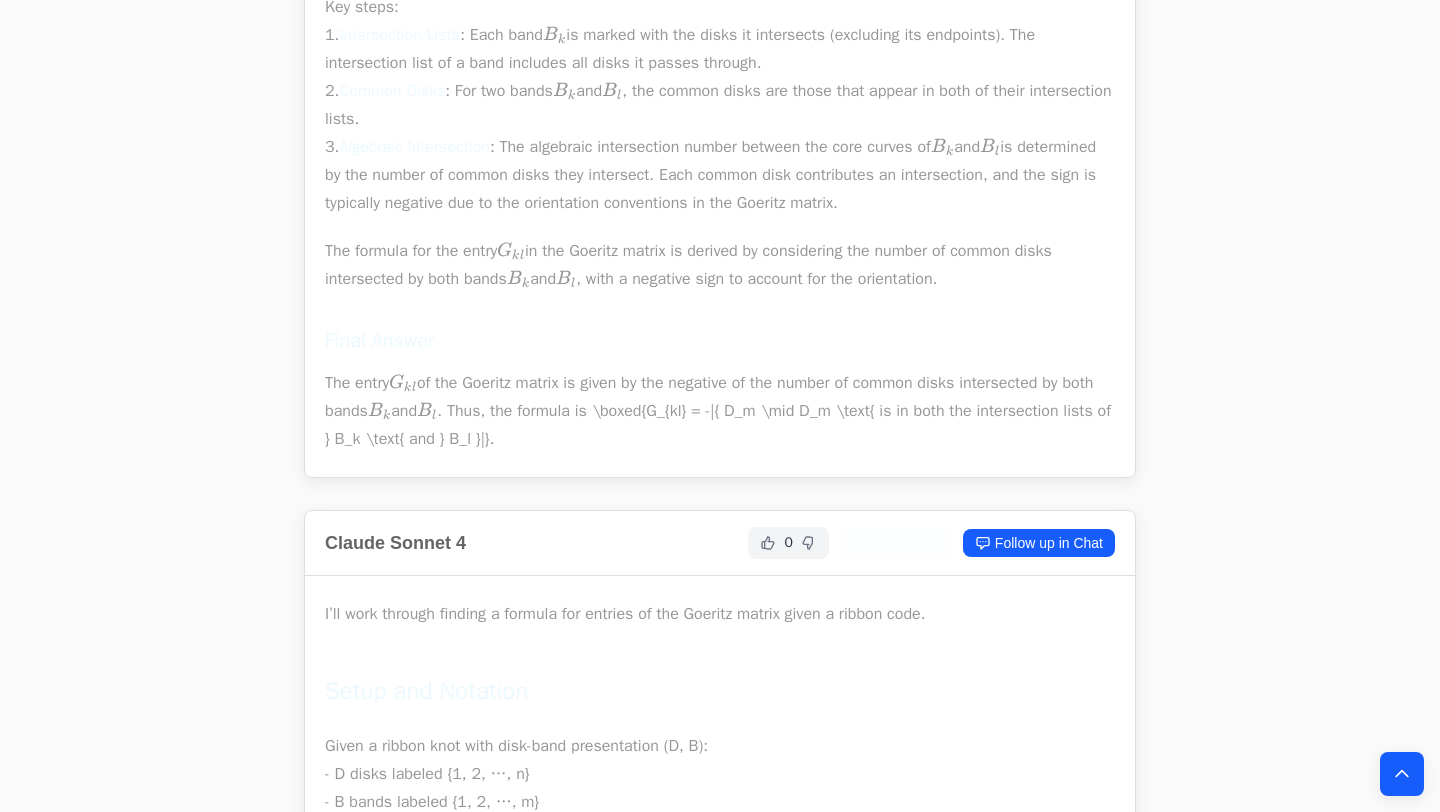 scroll, scrollTop: 38152, scrollLeft: 0, axis: vertical 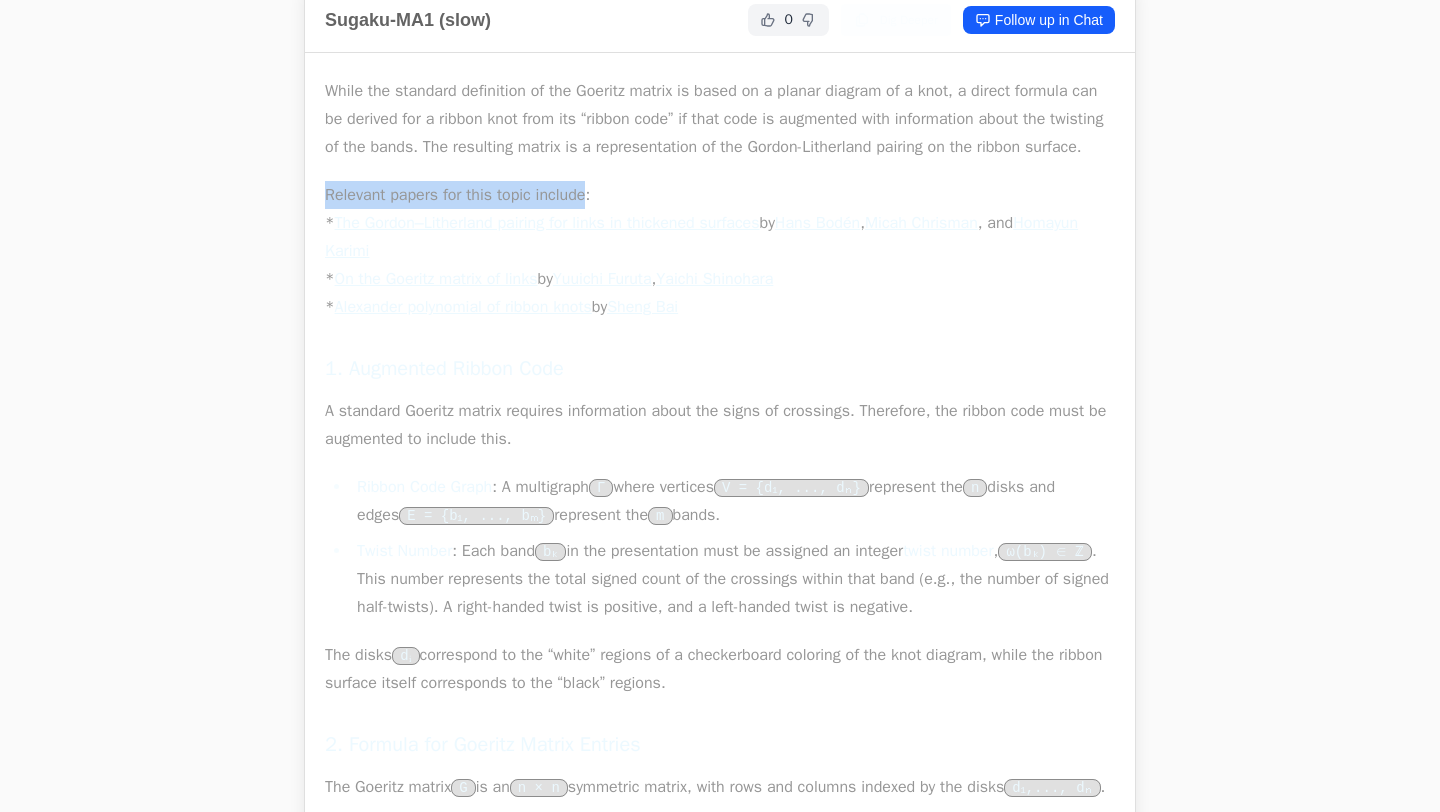 click on "Relevant papers for this topic include:
*    The Gordon–Litherland pairing for links in thickened surfaces  by  Hans Bodén ,  Micah Chrisman , and  Homayun Karimi
*    On the Goeritz matrix of links  by  Yuuichi Furuta ,  Yaichi Shinohara
*    Alexander polynomial of ribbon knots  by  Sheng Bai" at bounding box center (720, 251) 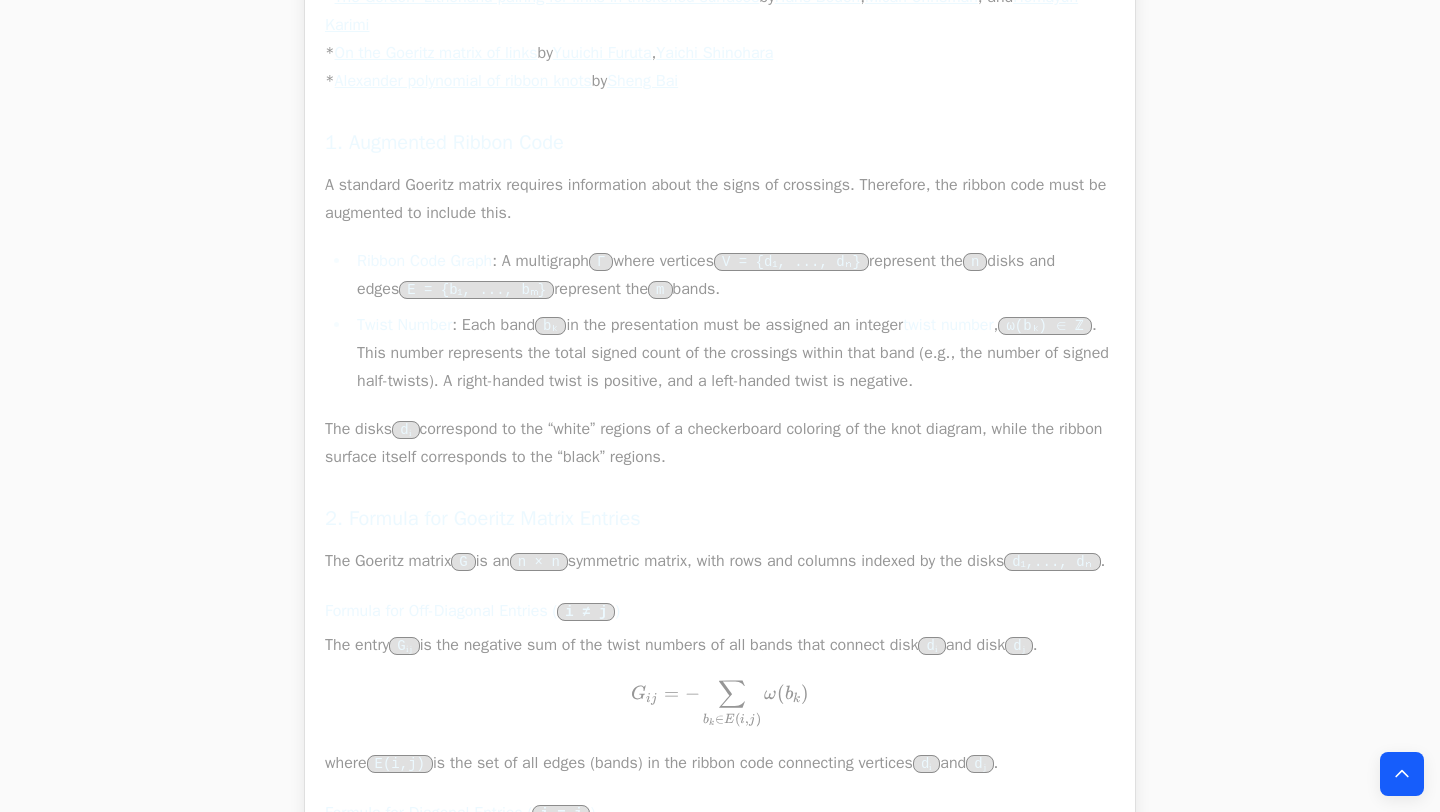 scroll, scrollTop: 1155, scrollLeft: 0, axis: vertical 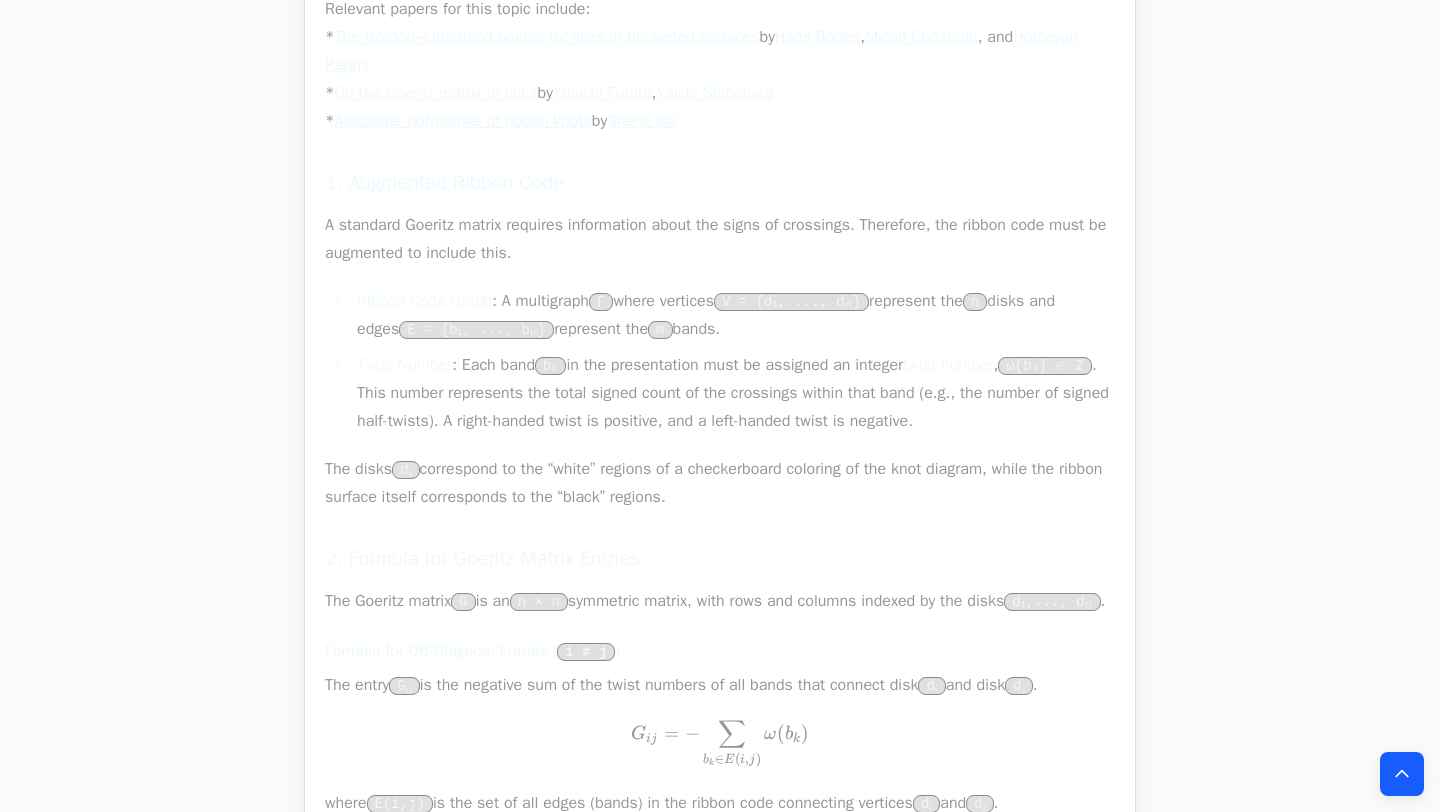 click on "While the standard definition of the Goeritz matrix is based on a planar diagram of a knot, a direct formula can be derived for a ribbon knot from its “ribbon code” if that code is augmented with information about the twisting of the bands. The resulting matrix is a representation of the Gordon-Litherland pairing on the ribbon surface.
Relevant papers for this topic include:
*    The Gordon–Litherland pairing for links in thickened surfaces  by  Hans Bodén ,  Micah Chrisman , and  Homayun Karimi
*    On the Goeritz matrix of links  by  Yuuichi Furuta ,  Yaichi Shinohara
*    Alexander polynomial of ribbon knots  by  Sheng Bai
1. Augmented Ribbon Code
A standard Goeritz matrix requires information about the signs of crossings. Therefore, the ribbon code must be augmented to include this.
Ribbon Code Graph : A multigraph  Γ  where vertices  V = {d₁, ..., dₙ}  represent the  n  disks and edges  E = {b₁, ..., bₘ}  represent the  m  bands.
Twist Number bₖ ," at bounding box center (720, 1014) 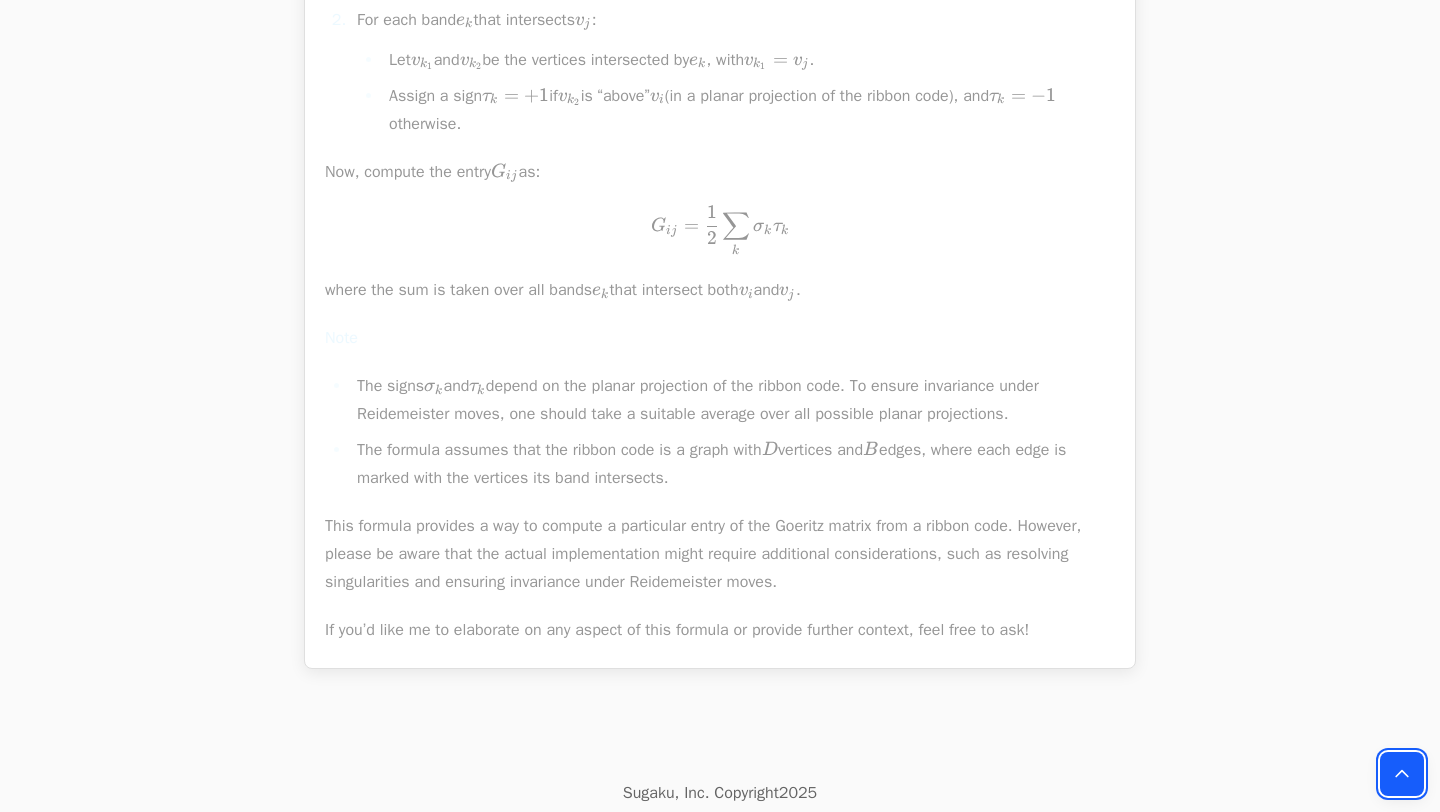 click 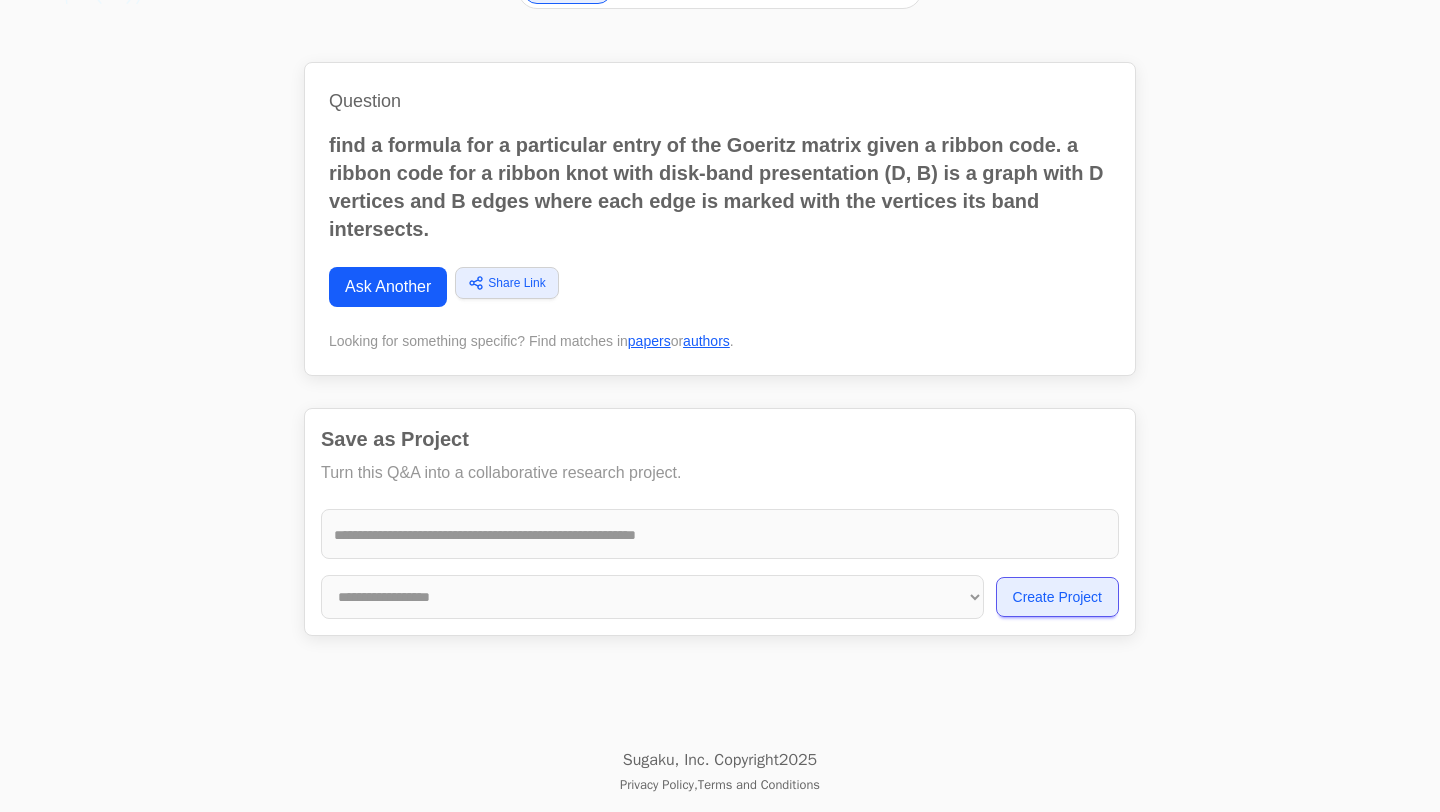 scroll, scrollTop: 3426, scrollLeft: 0, axis: vertical 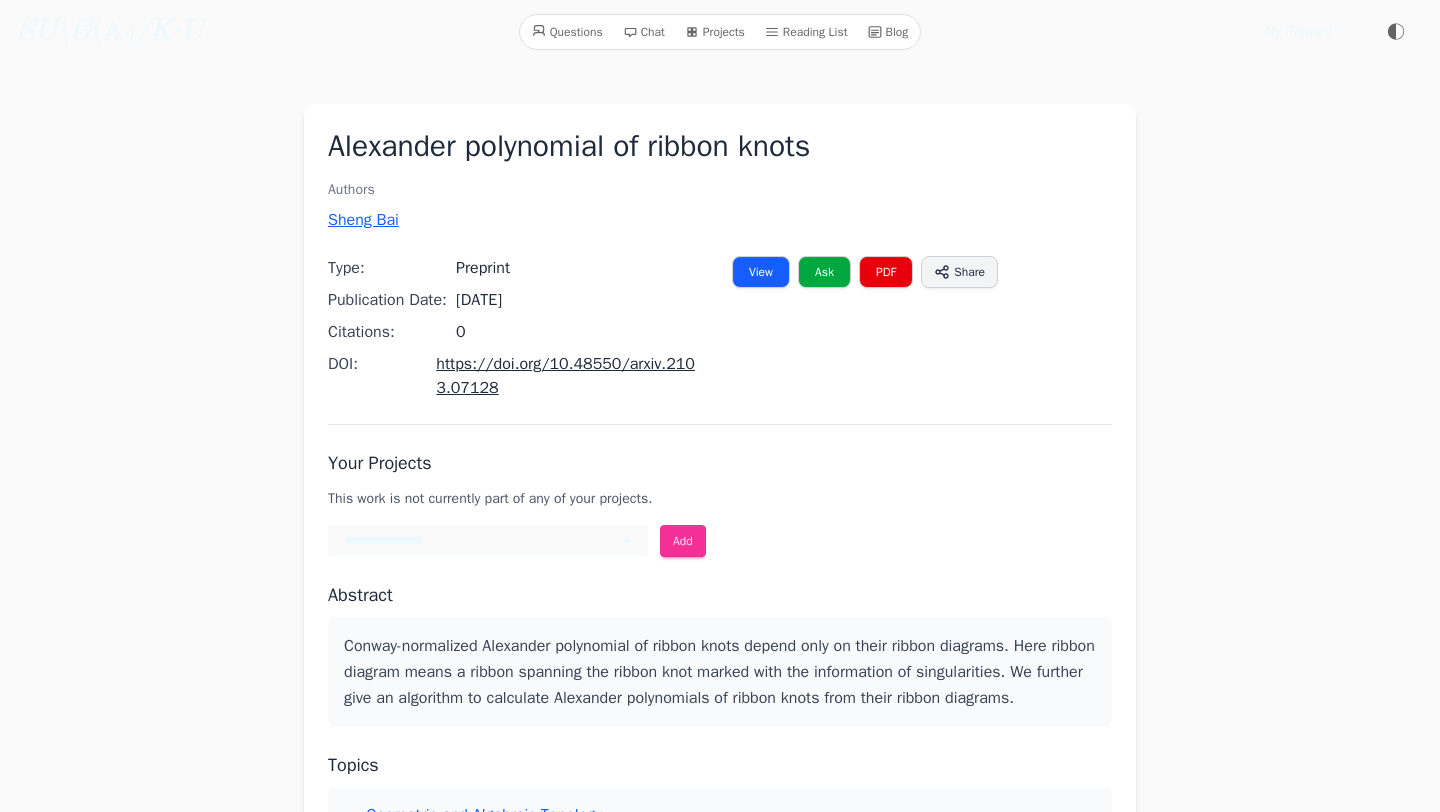 click on "PDF" at bounding box center (886, 272) 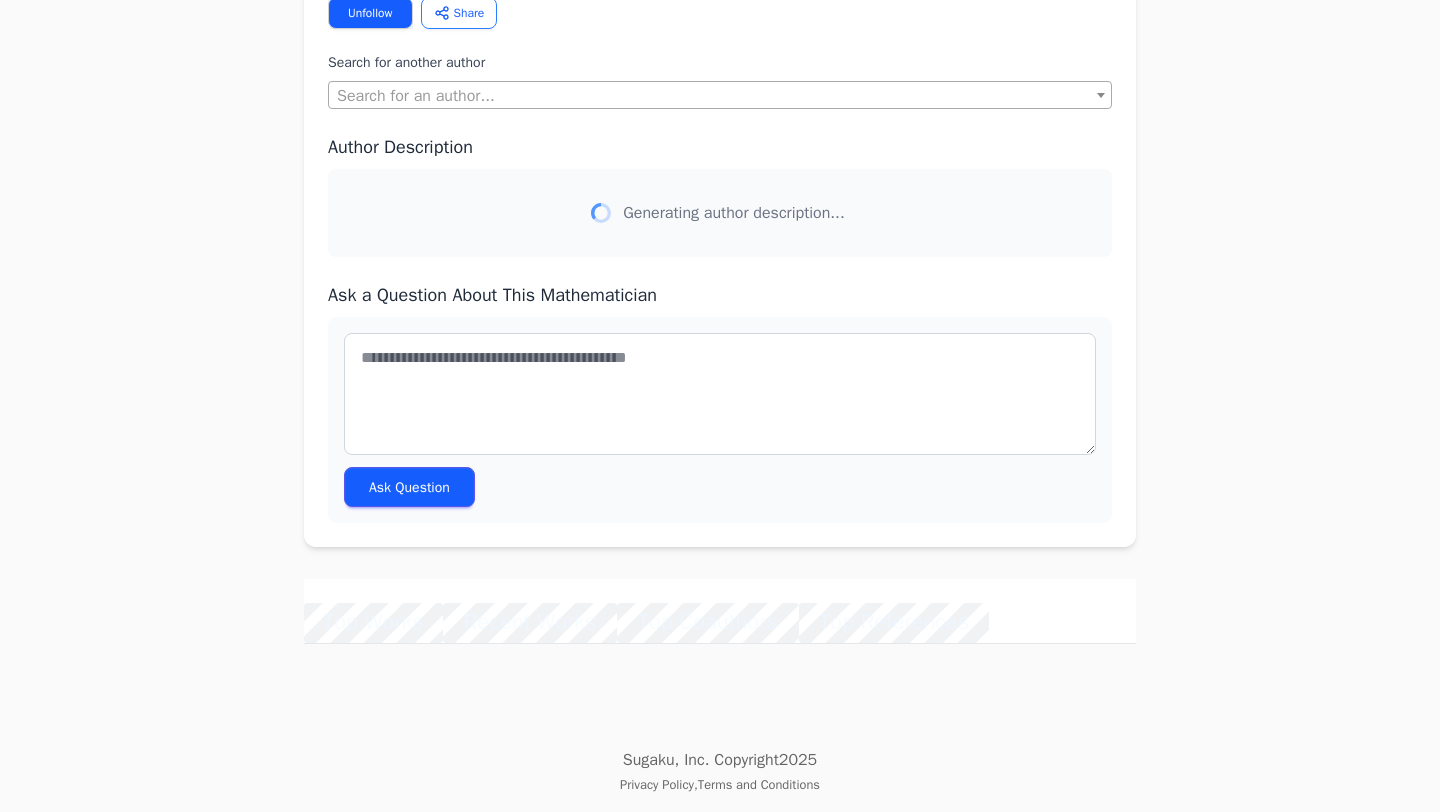scroll, scrollTop: 2191, scrollLeft: 0, axis: vertical 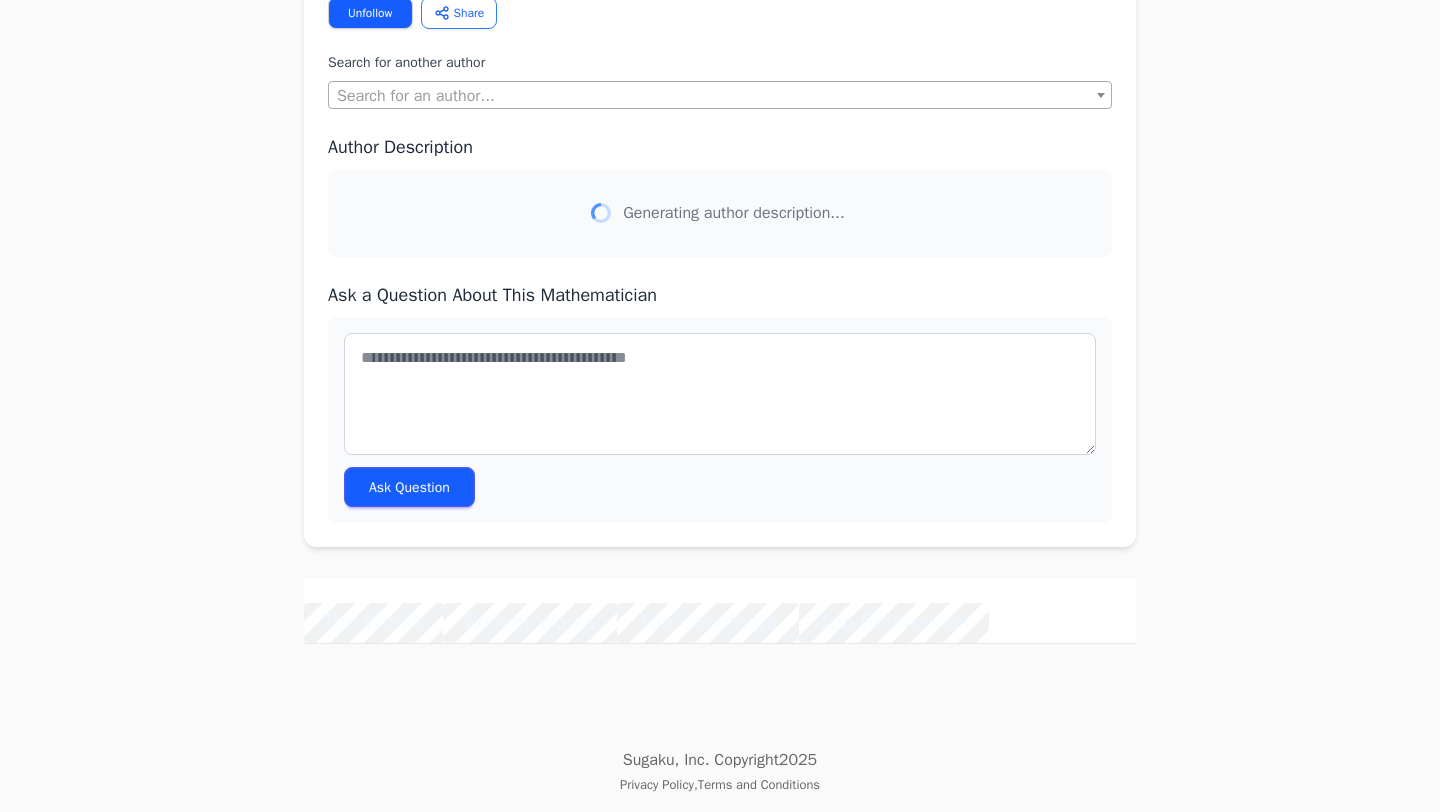 click on "ON RIBBON PRESENTATIONS OF RIBBON KNOTS" at bounding box center [0, 0] 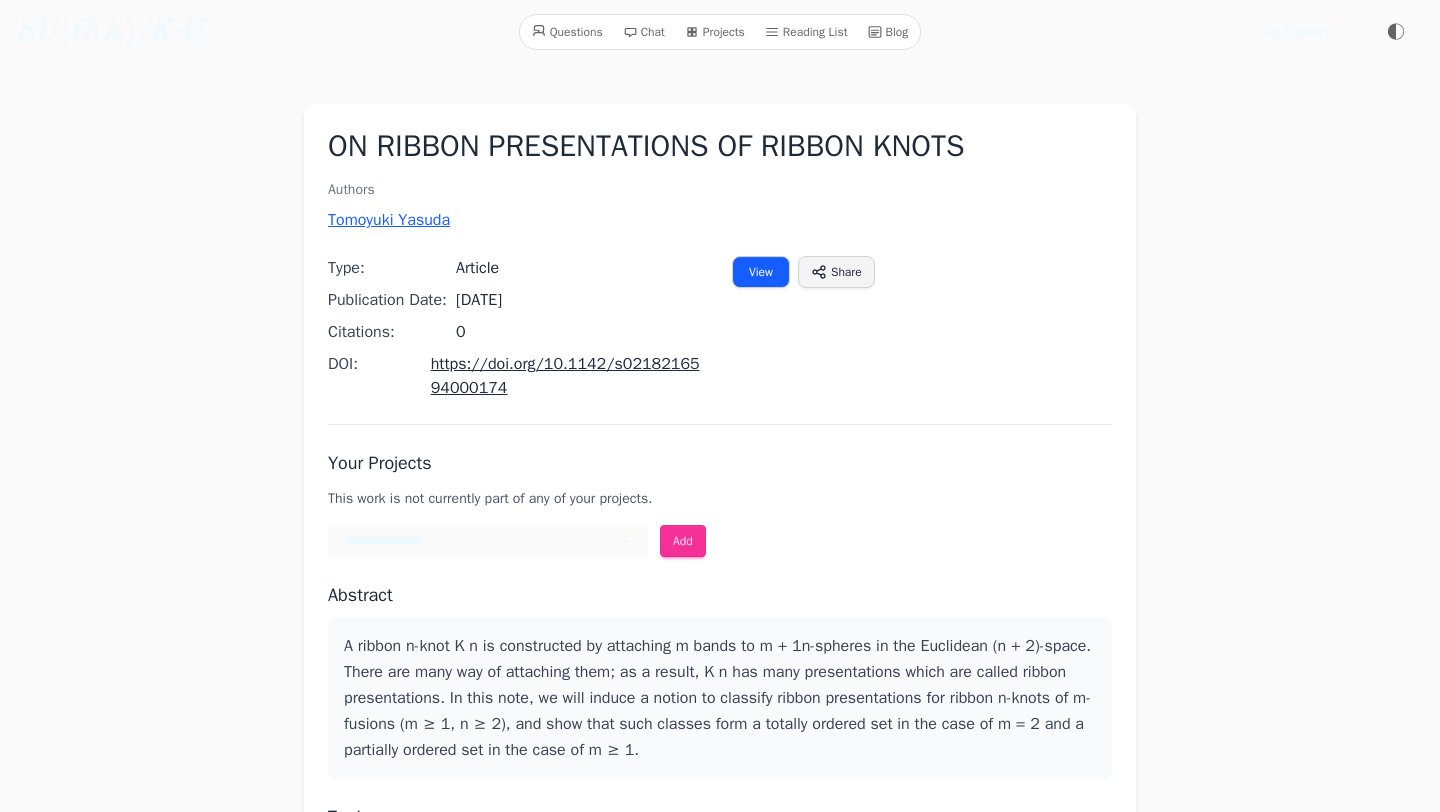 scroll, scrollTop: 12, scrollLeft: 0, axis: vertical 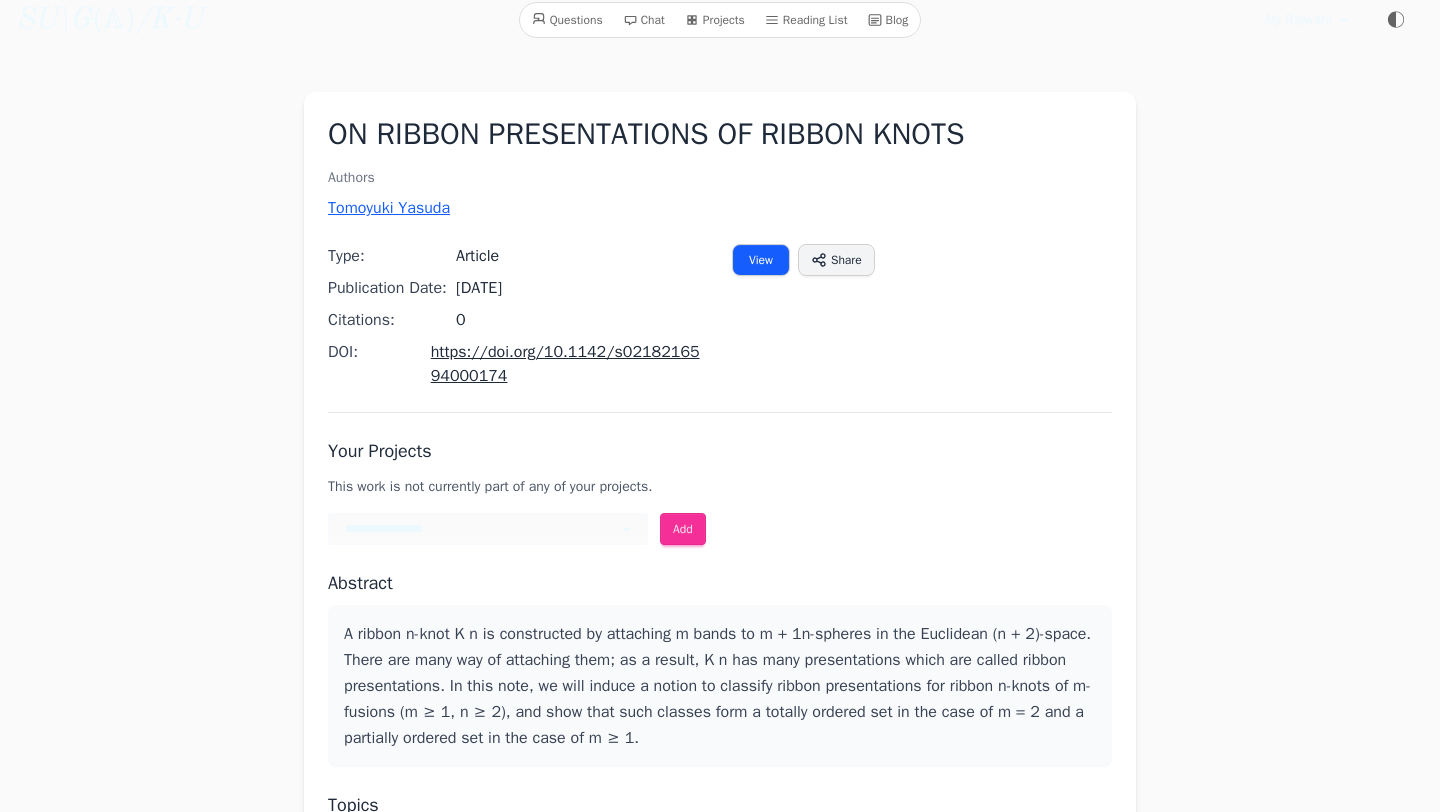 click on "View" at bounding box center (761, 260) 